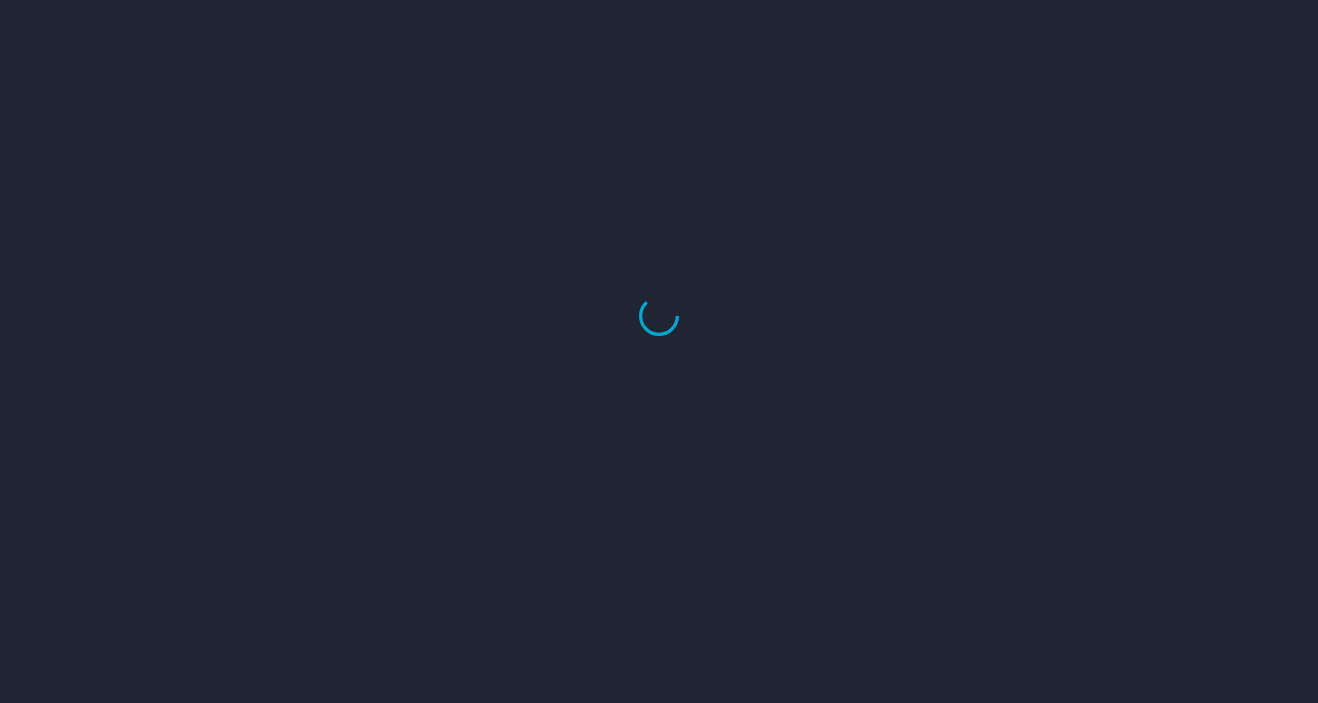scroll, scrollTop: 0, scrollLeft: 0, axis: both 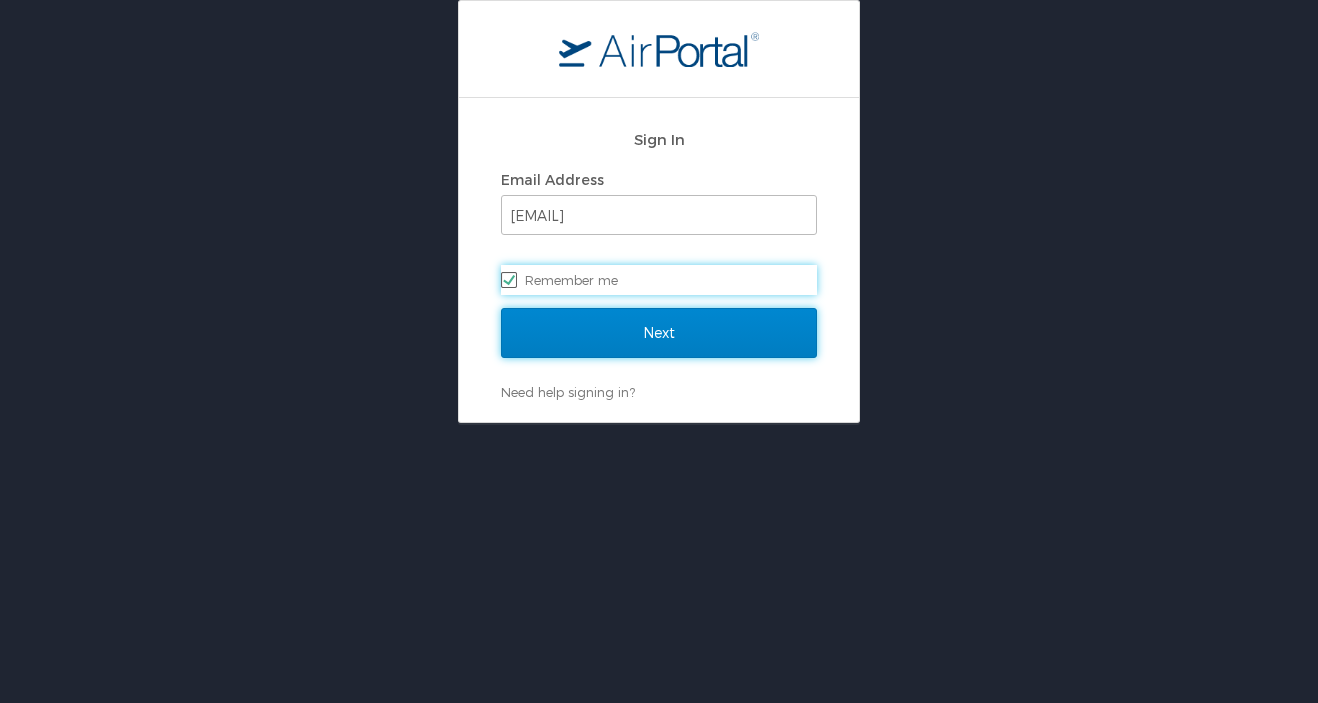 click on "Next" at bounding box center [659, 333] 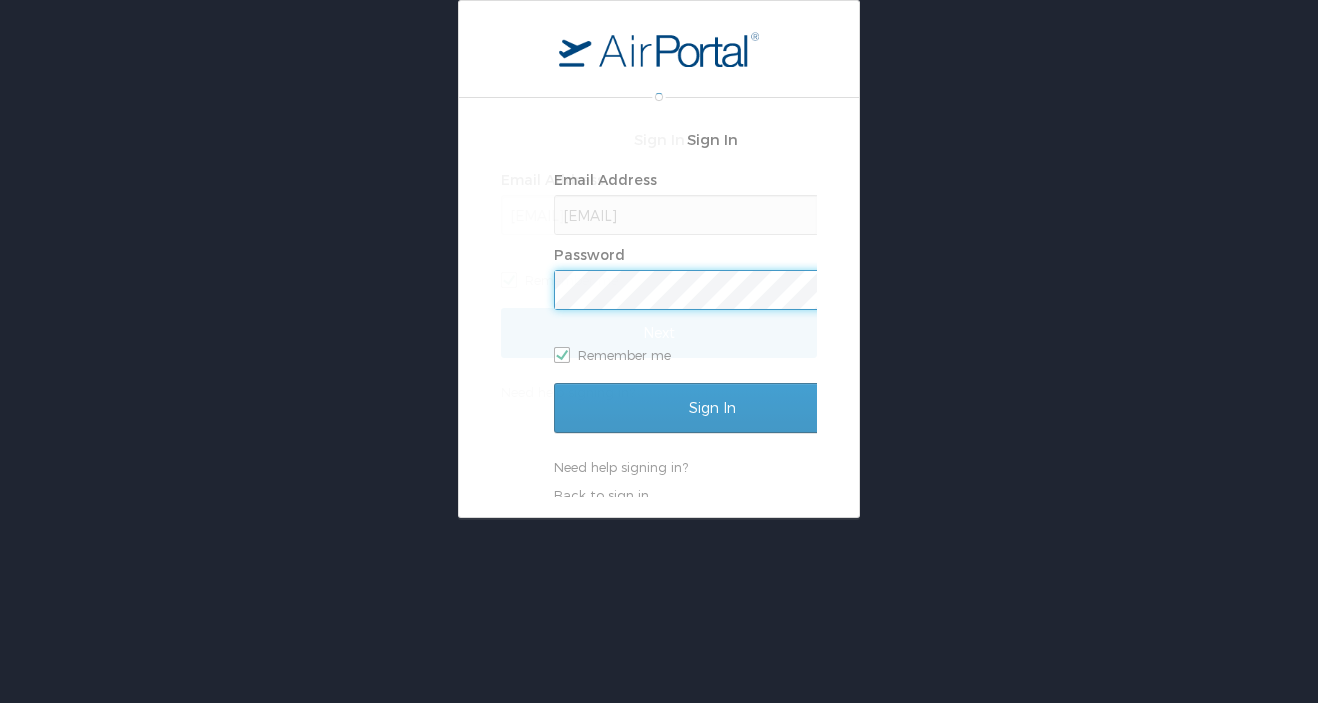 scroll, scrollTop: 0, scrollLeft: 0, axis: both 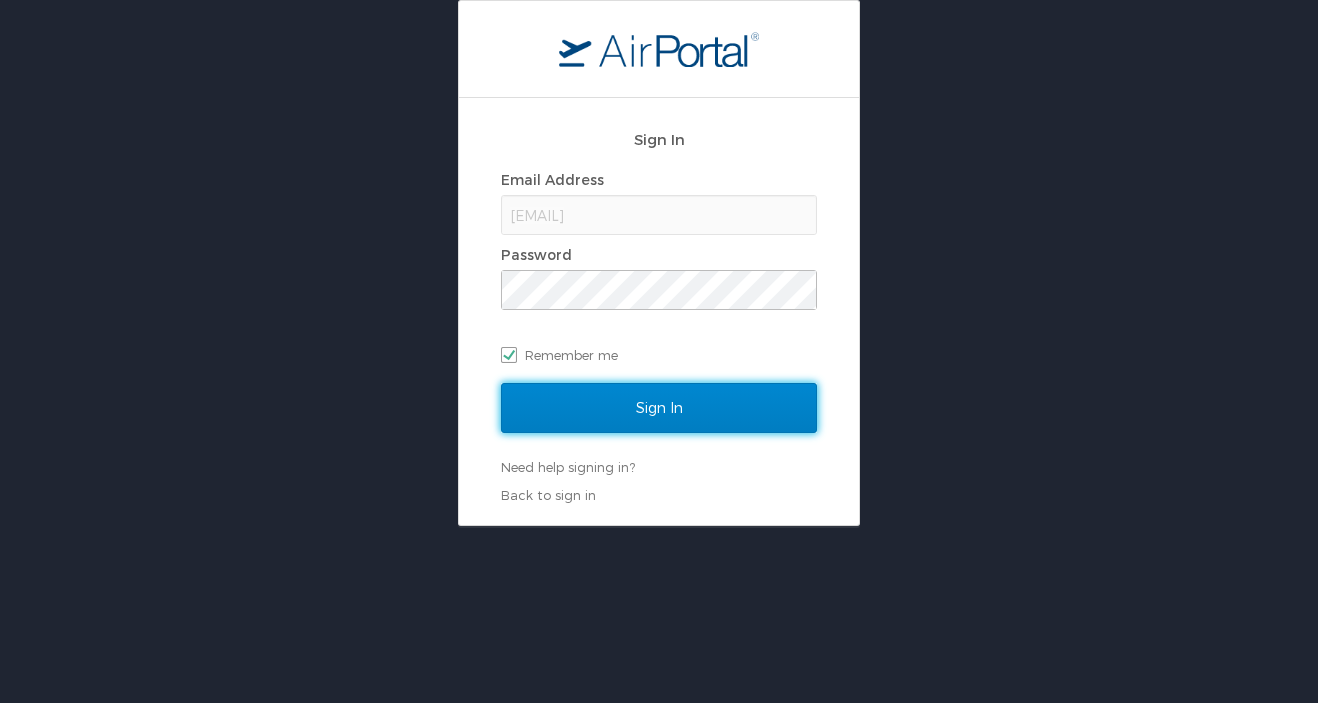 click on "Sign In" at bounding box center [659, 408] 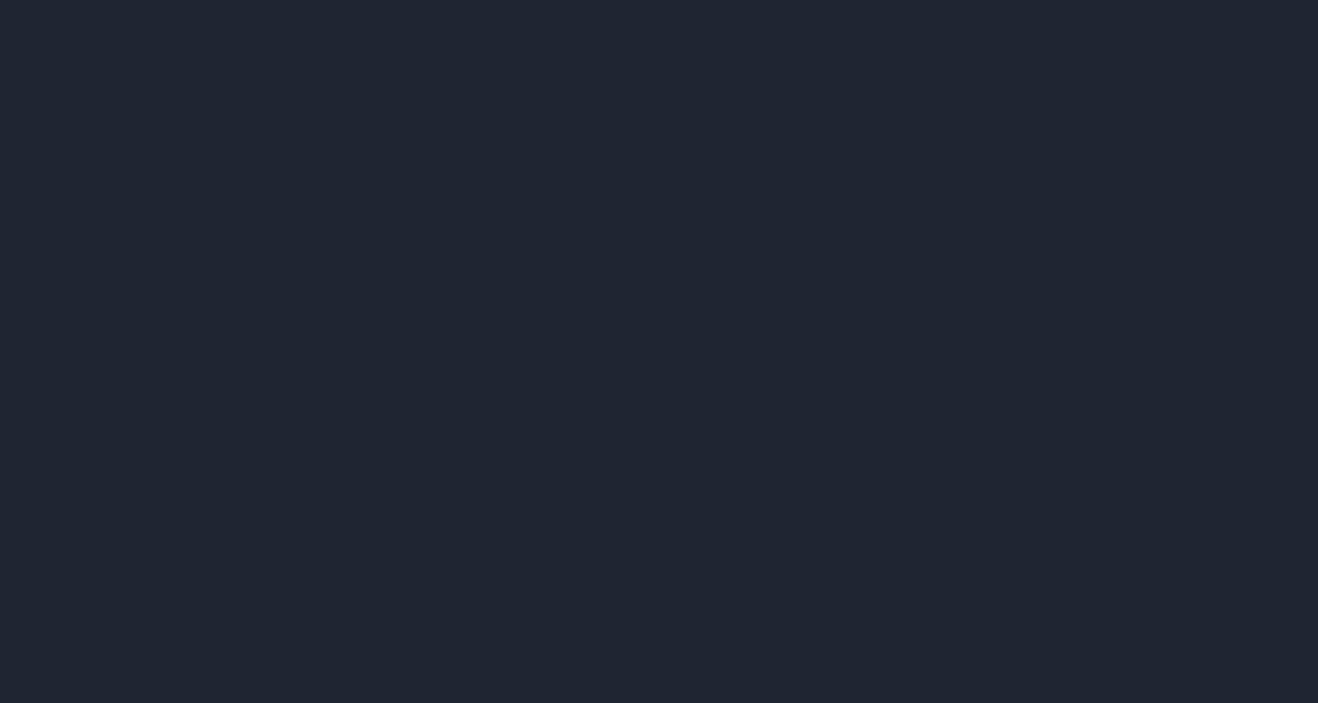 scroll, scrollTop: 0, scrollLeft: 0, axis: both 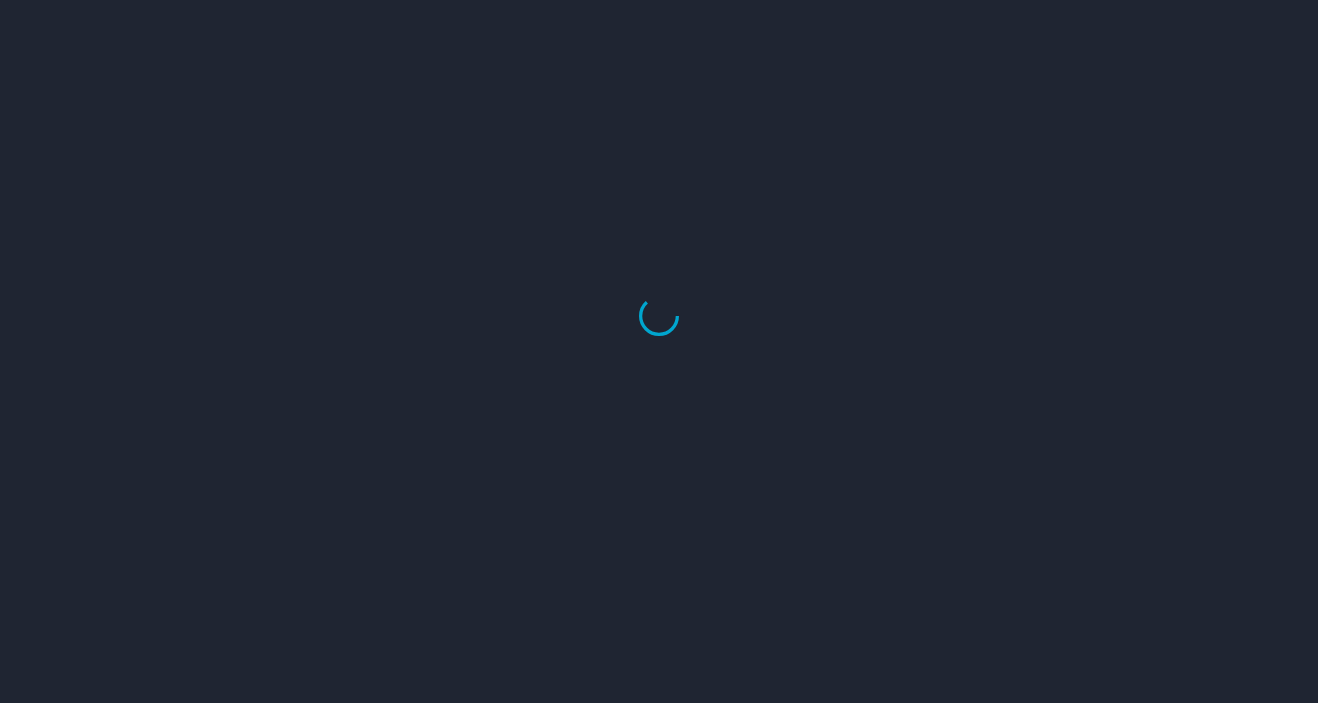 select on "US" 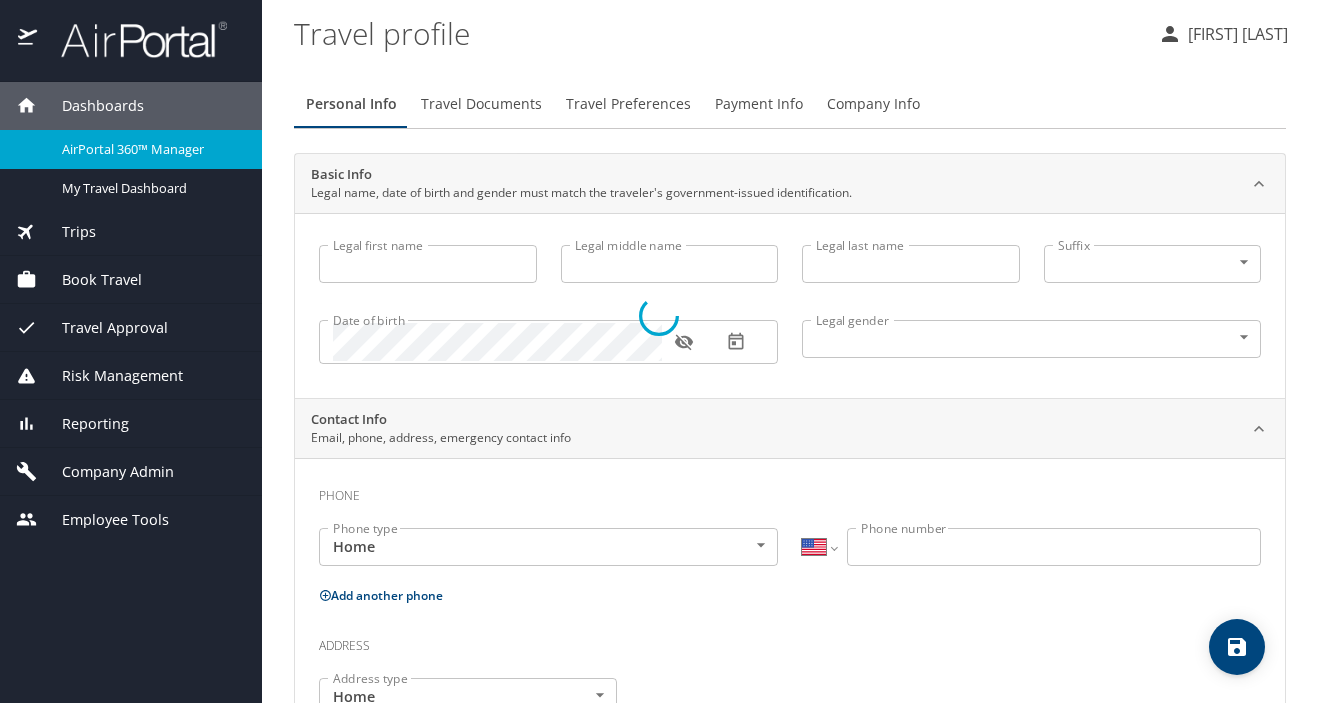 type on "Jennifer" 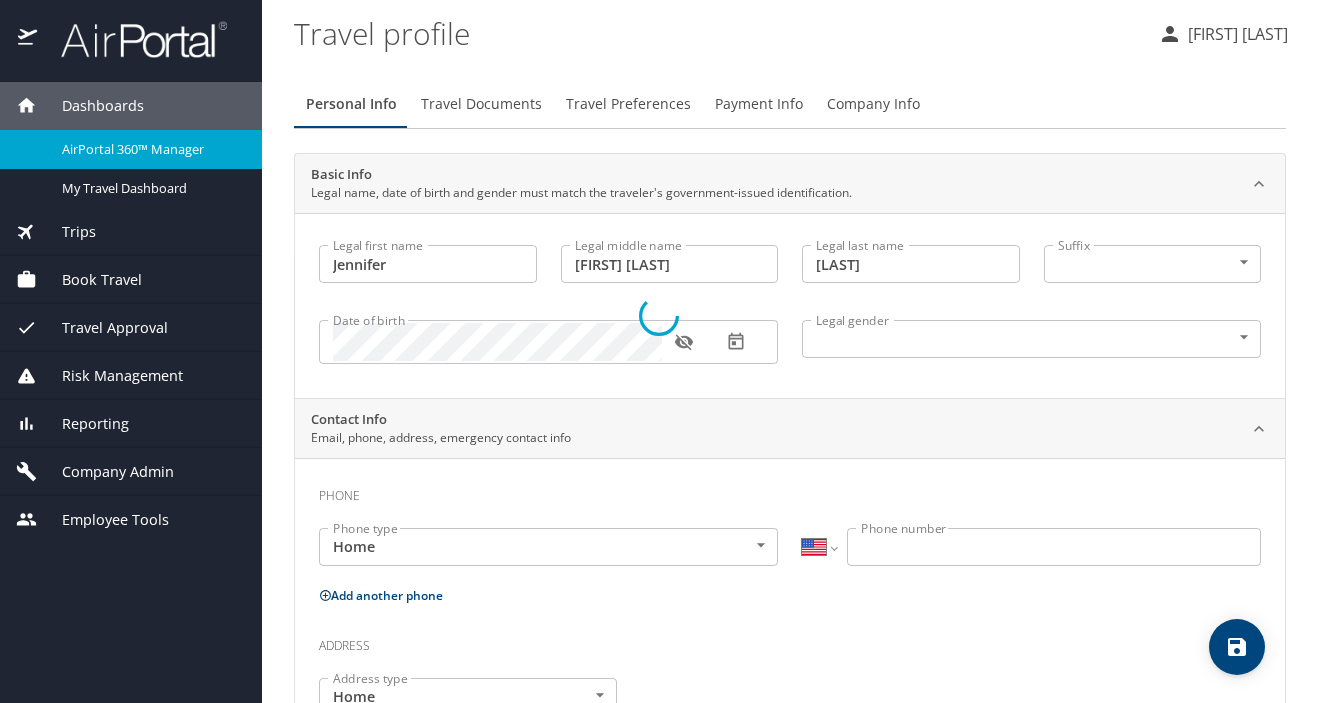 select on "US" 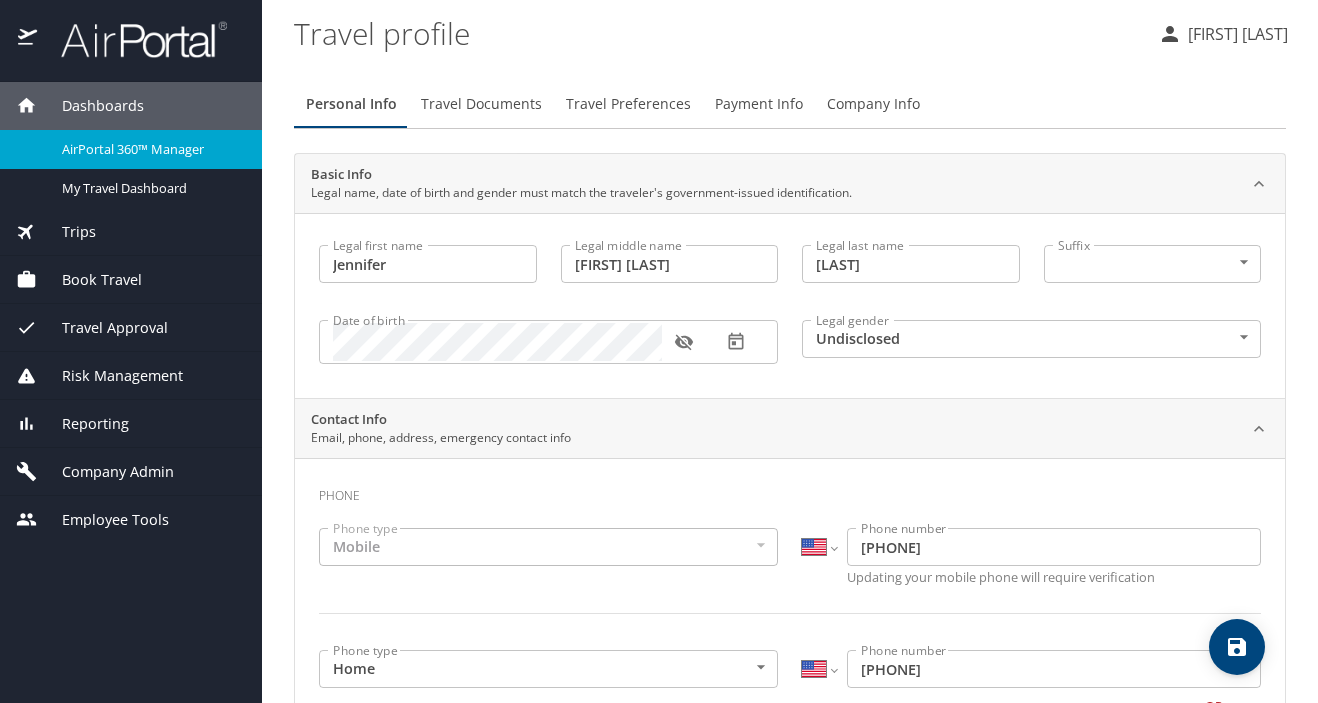 click on "Trips" at bounding box center (131, 232) 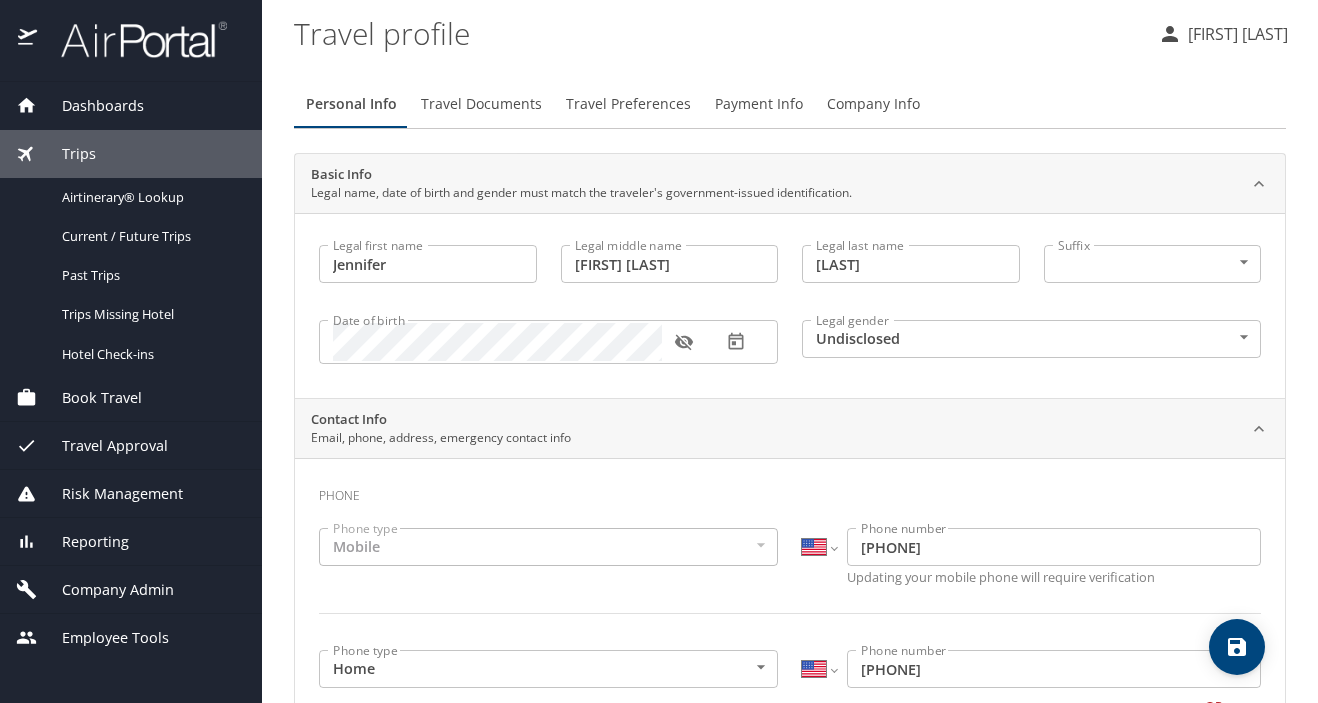 click on "Dashboards" at bounding box center (131, 106) 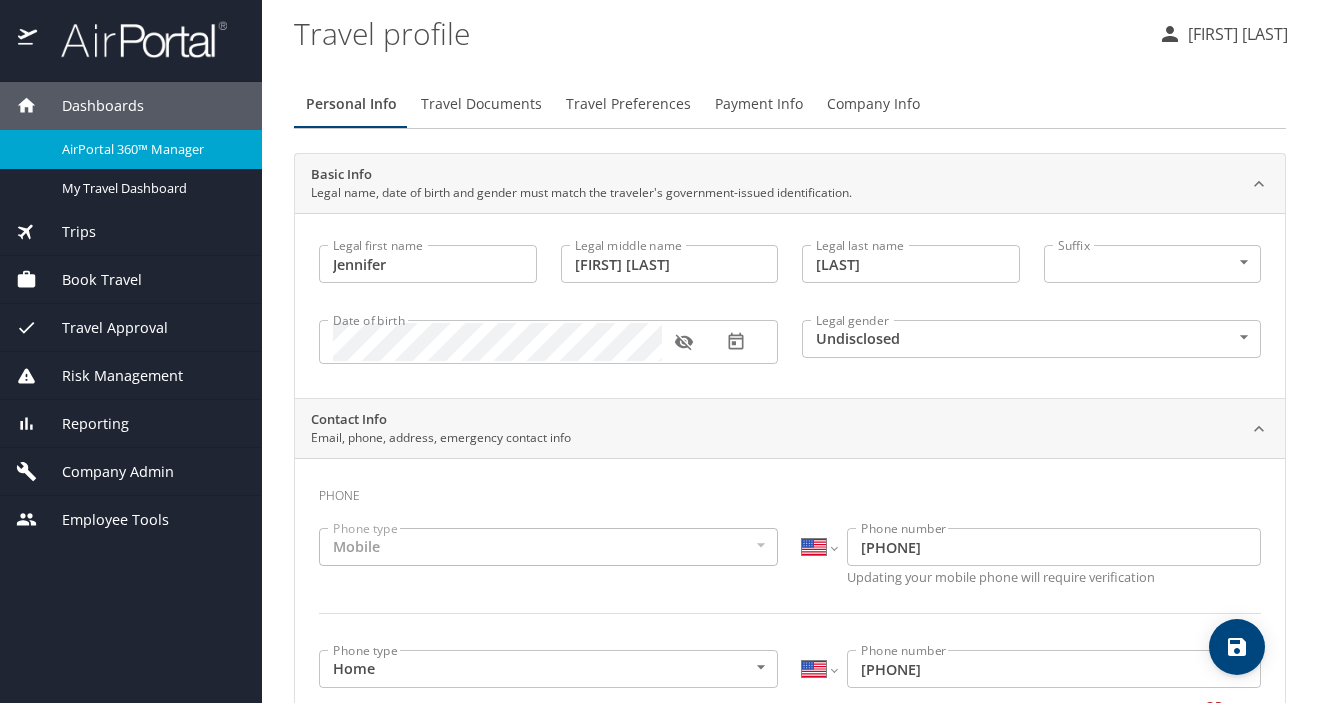 click on "AirPortal 360™ Manager" at bounding box center (150, 149) 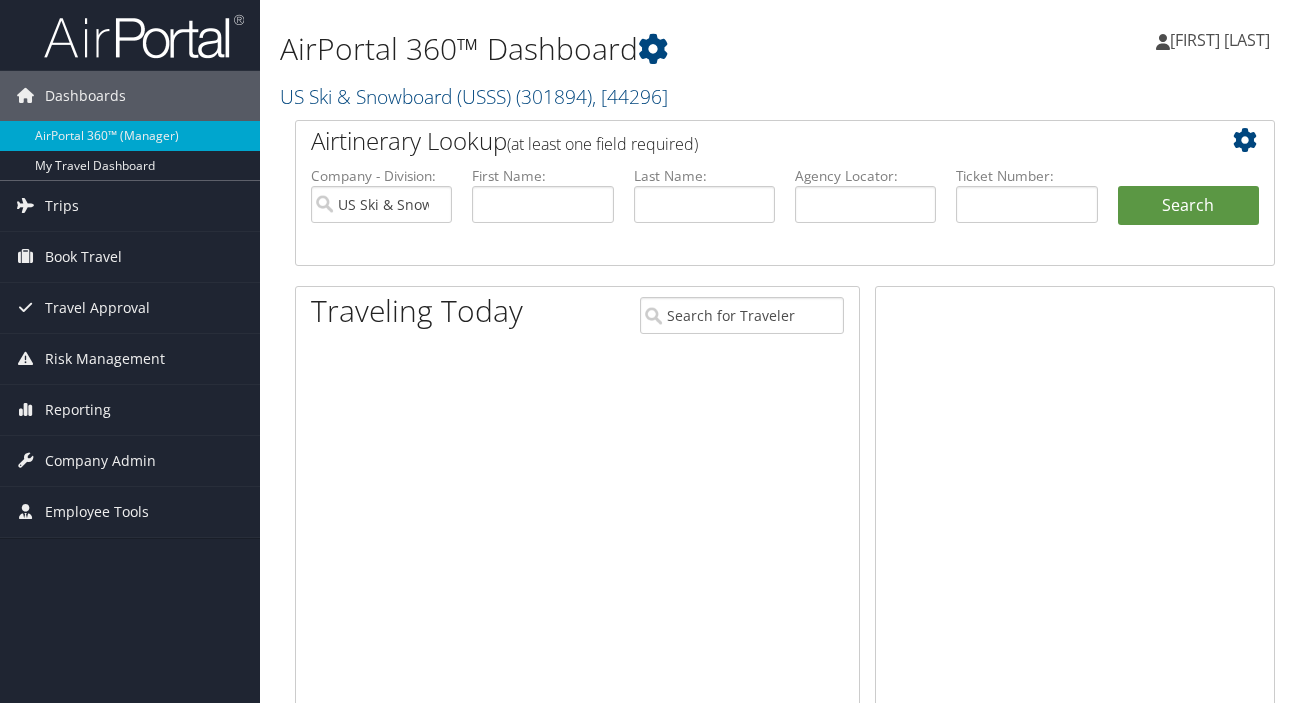 scroll, scrollTop: 0, scrollLeft: 0, axis: both 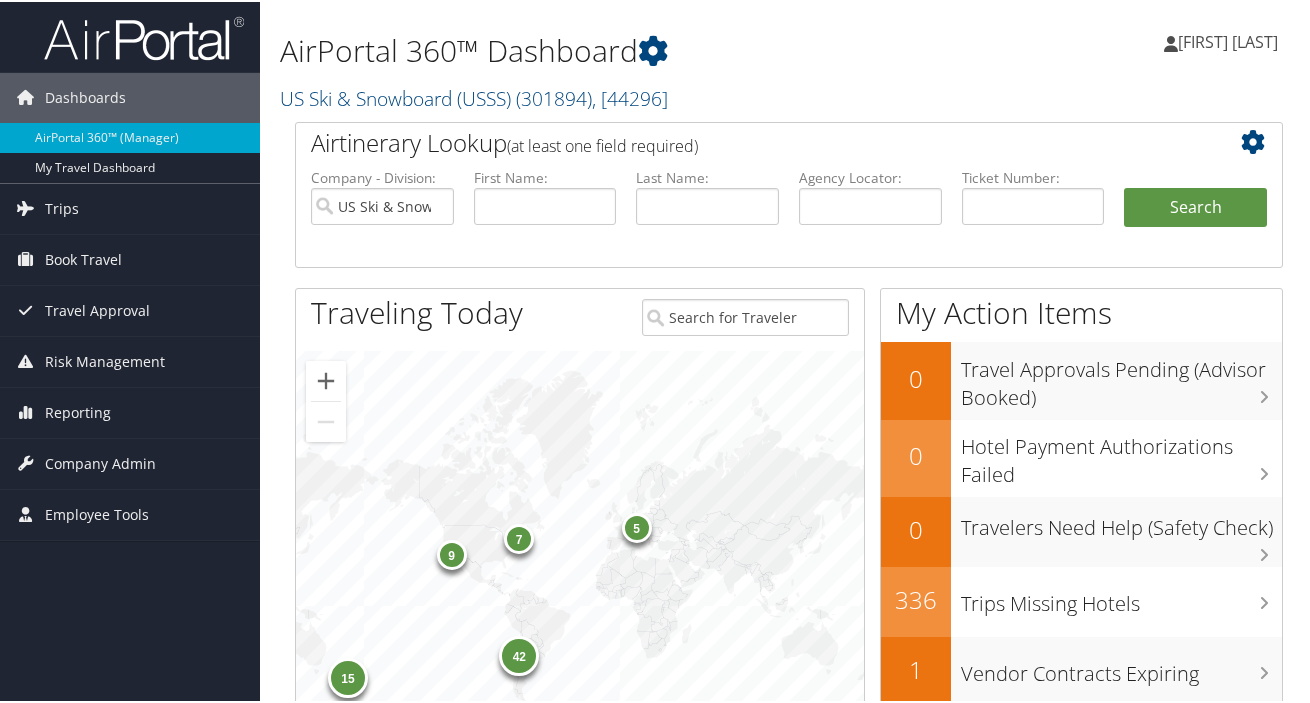click on "First Name:" at bounding box center [545, 212] 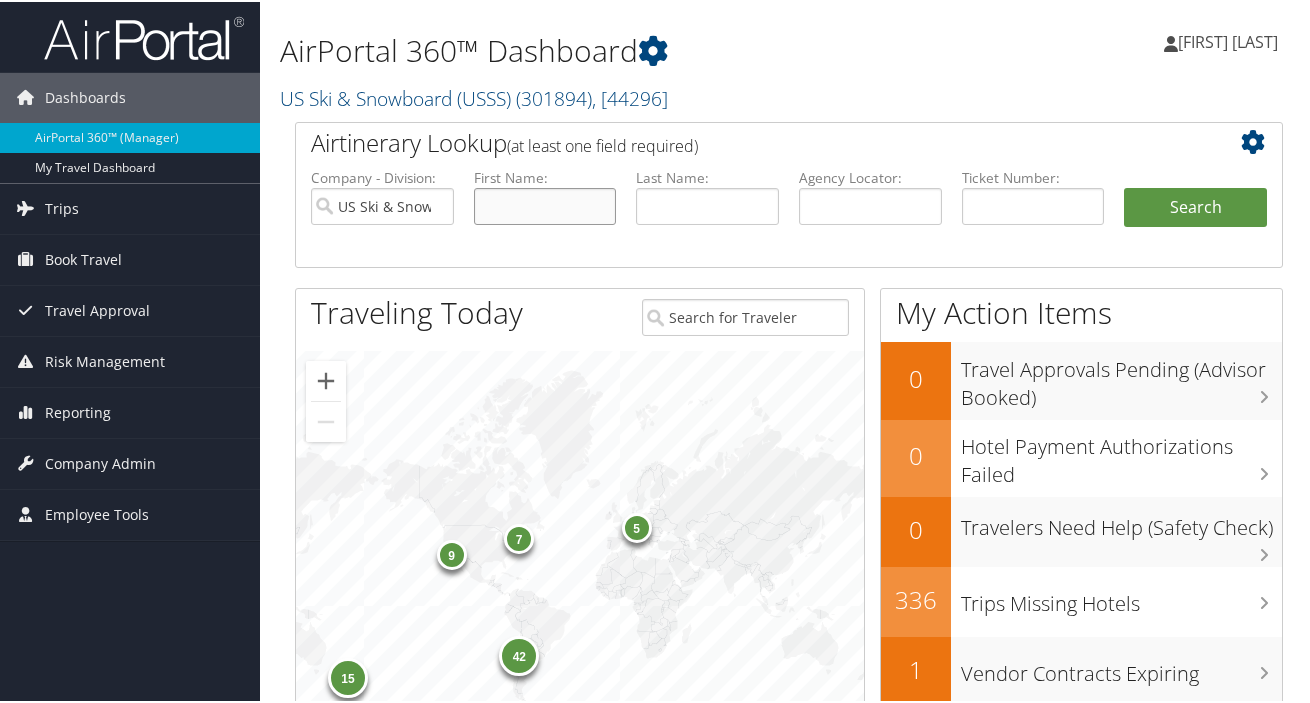 click at bounding box center [545, 204] 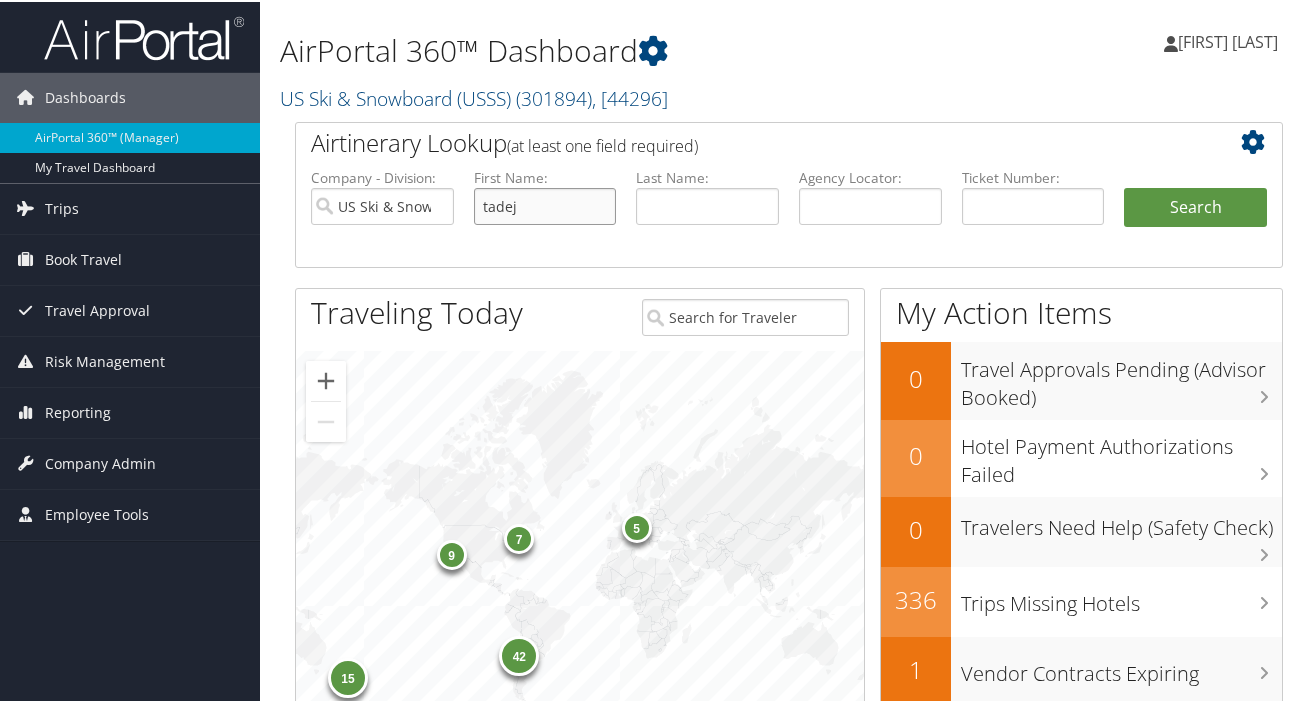 type on "tadej" 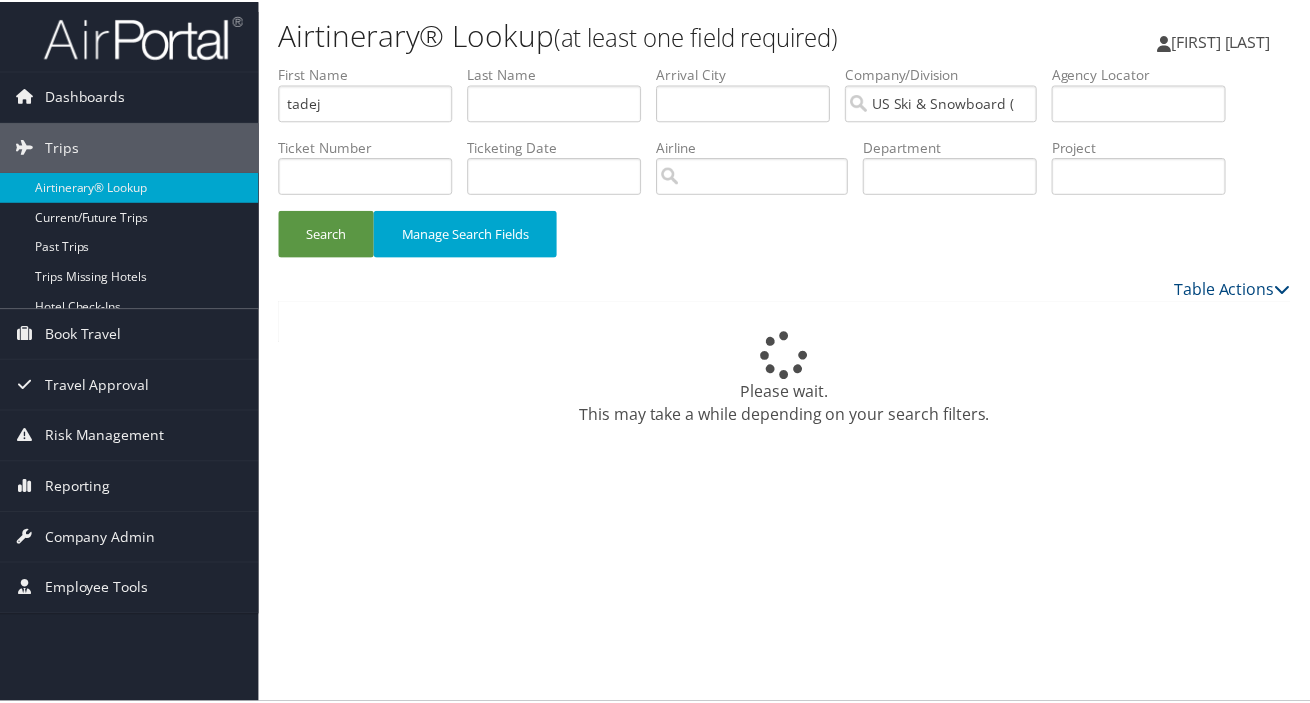 scroll, scrollTop: 0, scrollLeft: 0, axis: both 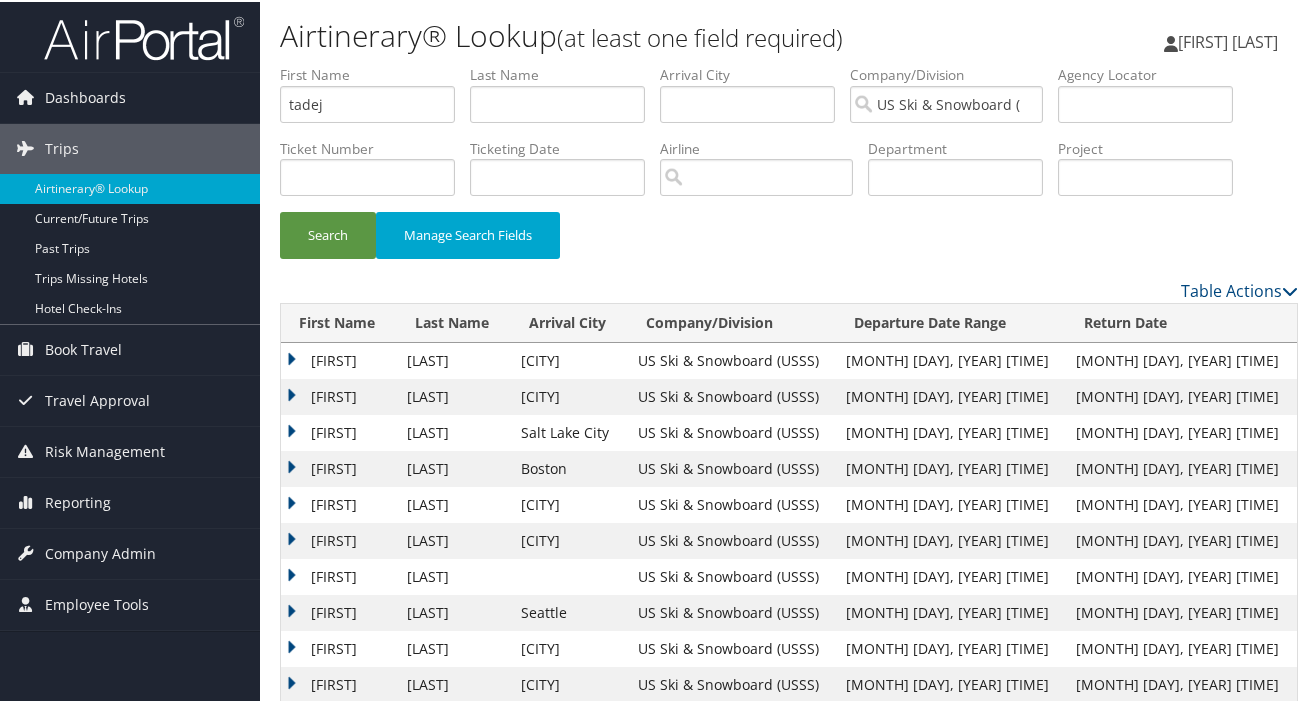 click on "TADEJ" at bounding box center [339, 359] 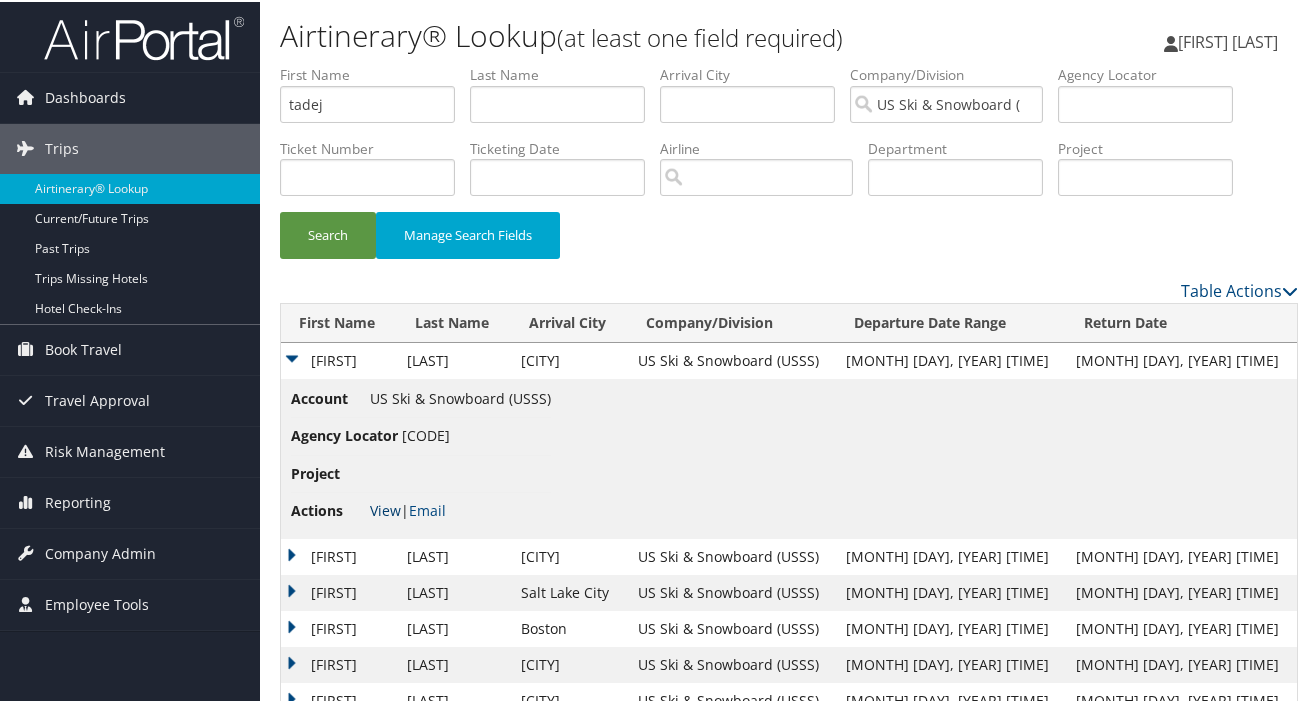 click on "View" at bounding box center [385, 508] 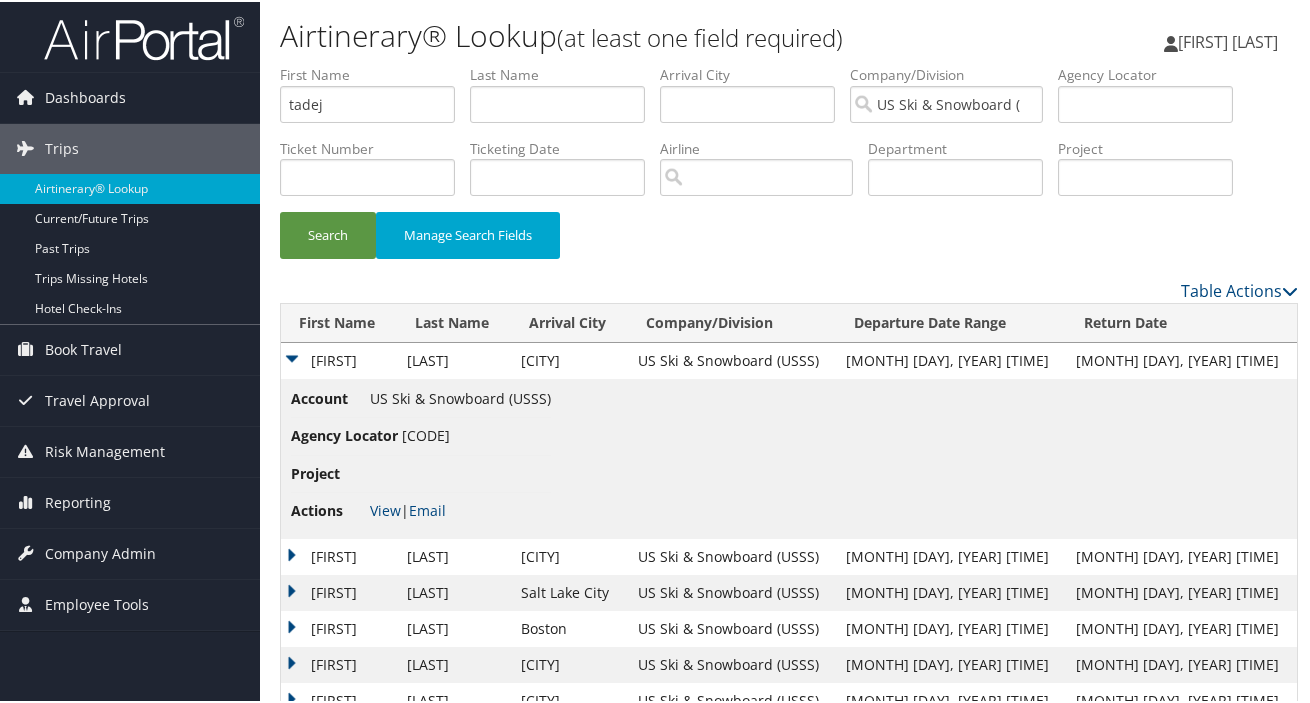 click on "TADEJ" at bounding box center (339, 555) 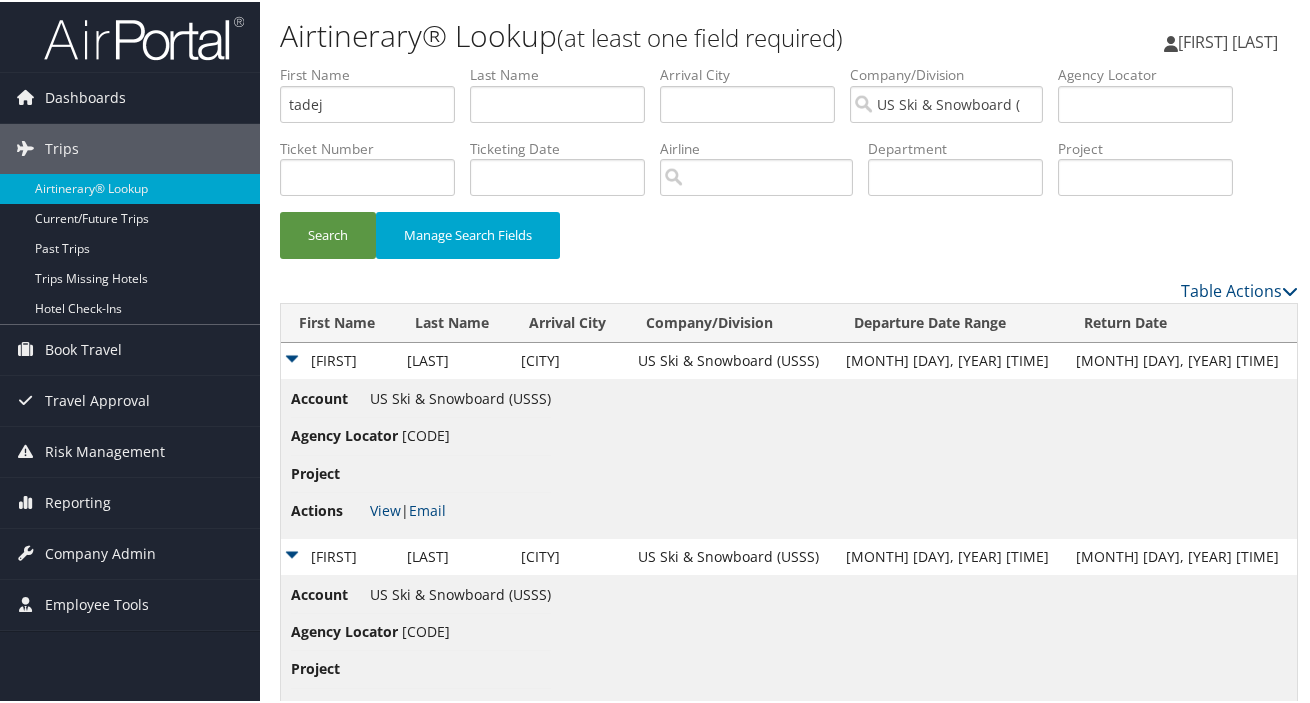 click on "TADEJ" at bounding box center (339, 359) 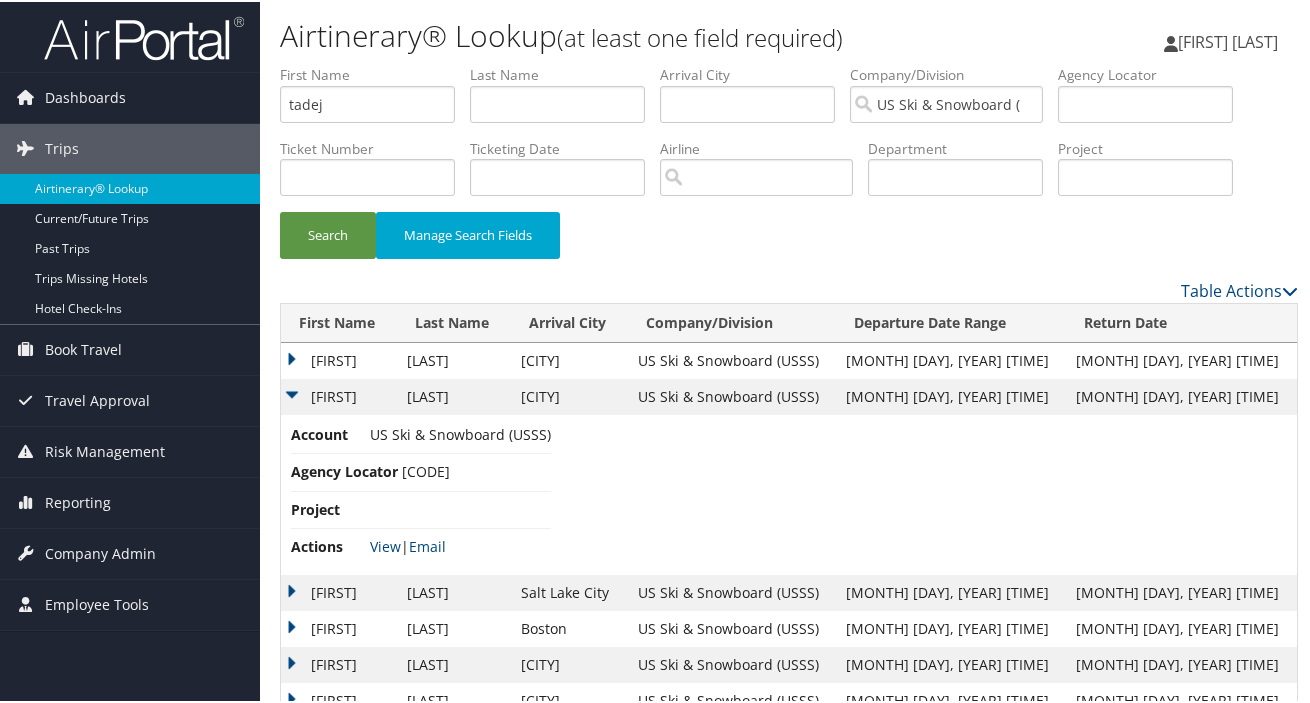 click on "TADEJ" at bounding box center [339, 359] 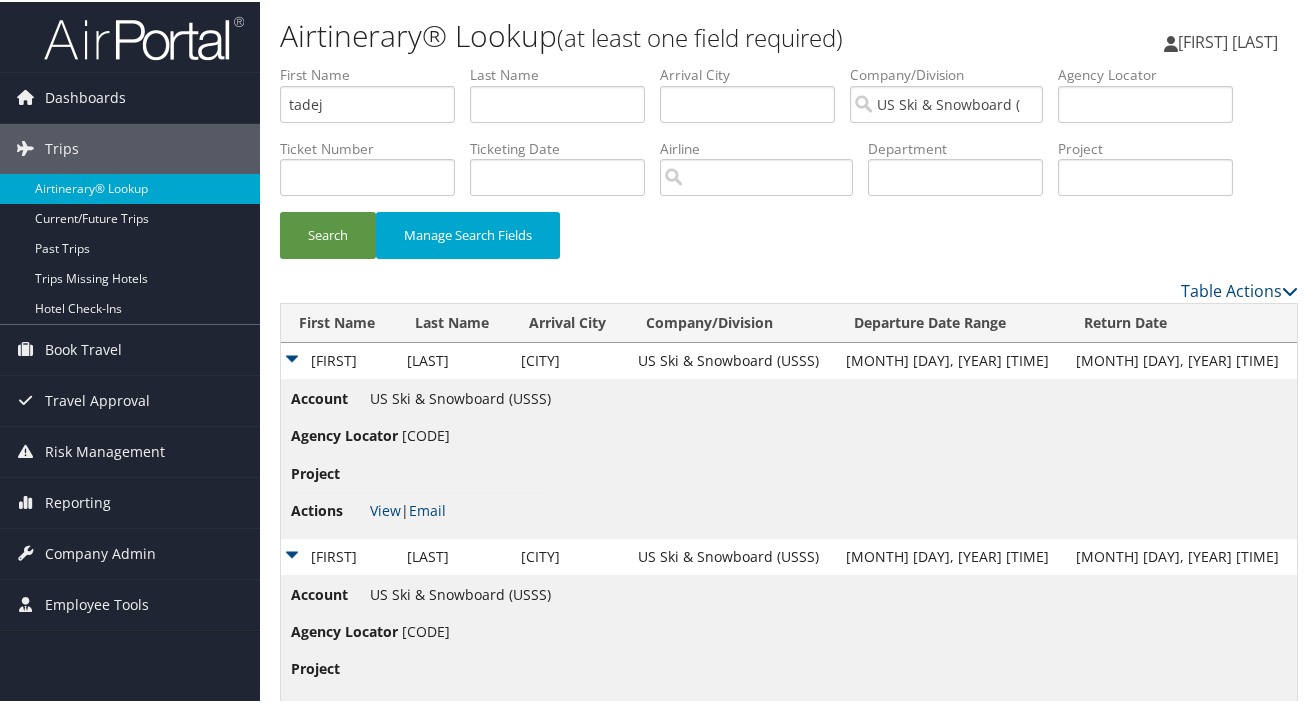 click on "TADEJ" at bounding box center [339, 359] 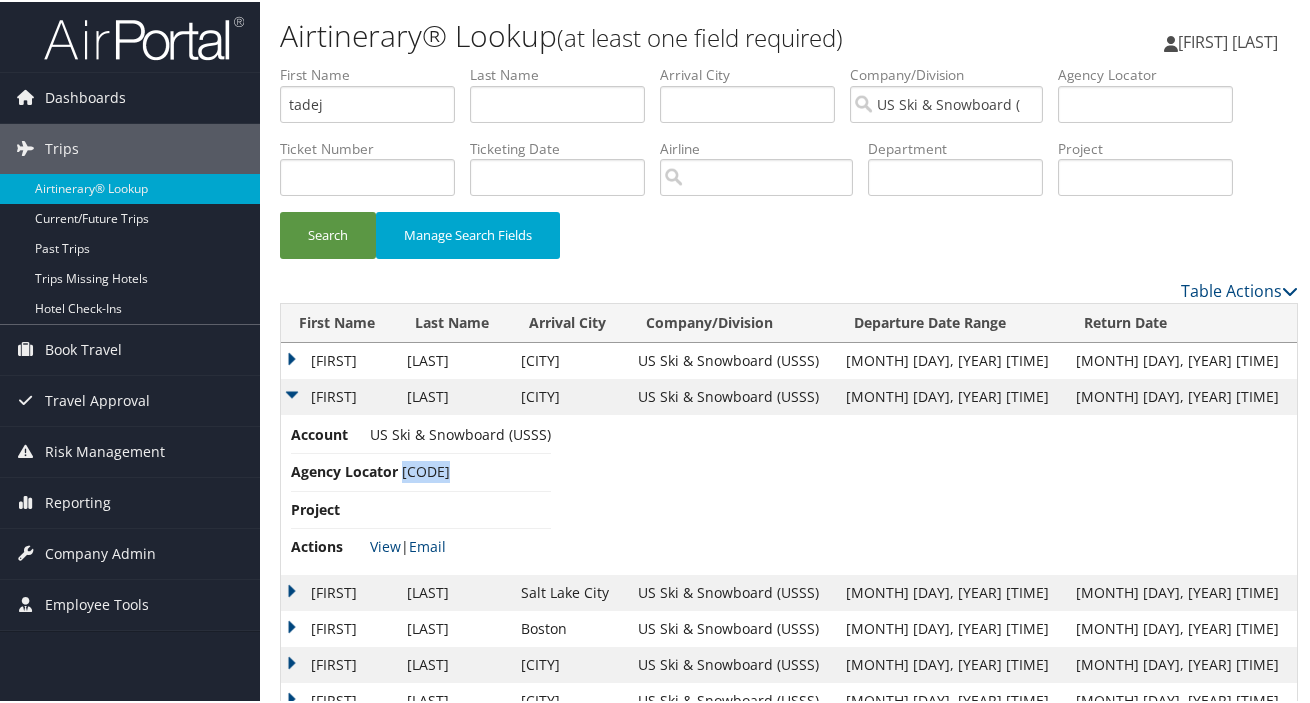 drag, startPoint x: 453, startPoint y: 474, endPoint x: 400, endPoint y: 475, distance: 53.009434 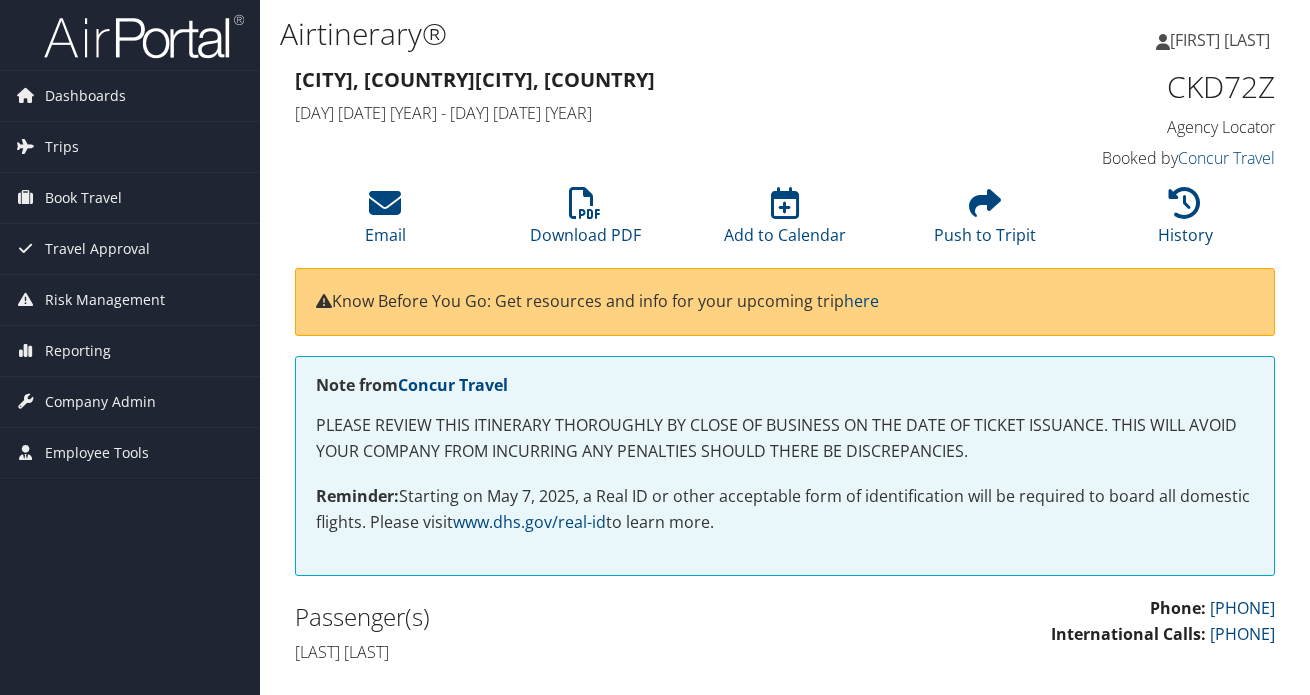 scroll, scrollTop: 0, scrollLeft: 0, axis: both 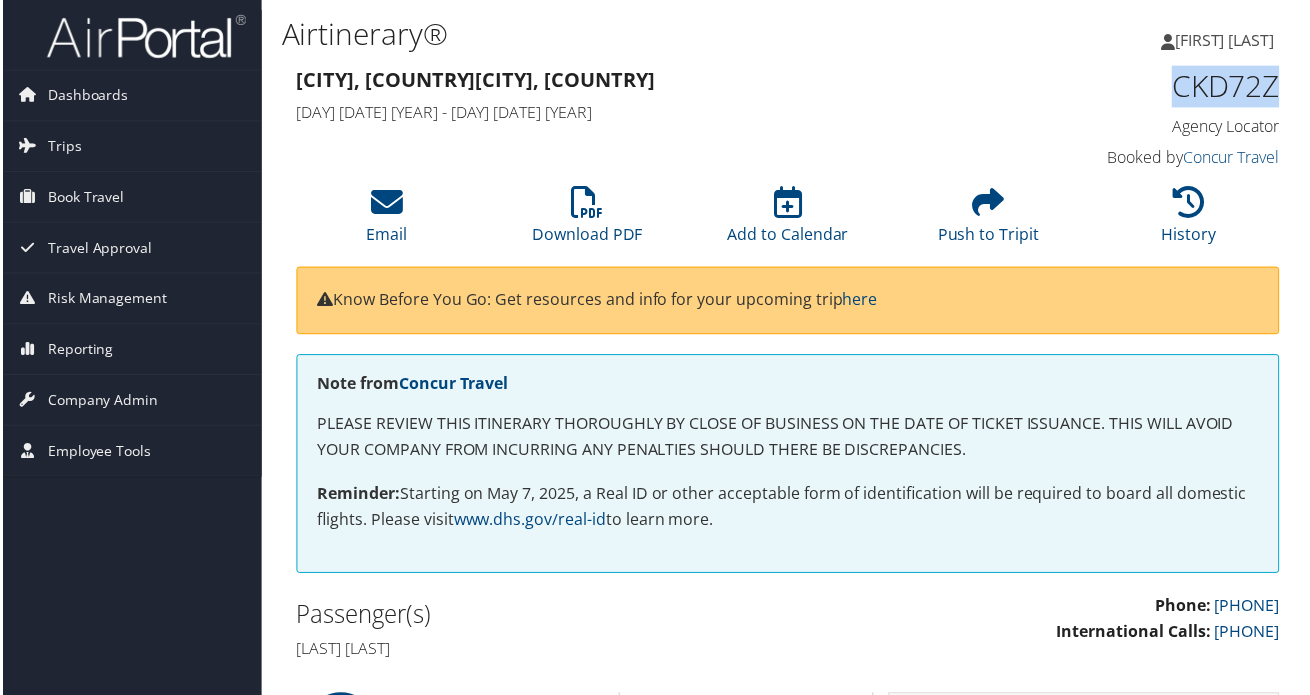 drag, startPoint x: 1281, startPoint y: 98, endPoint x: 1168, endPoint y: 98, distance: 113 